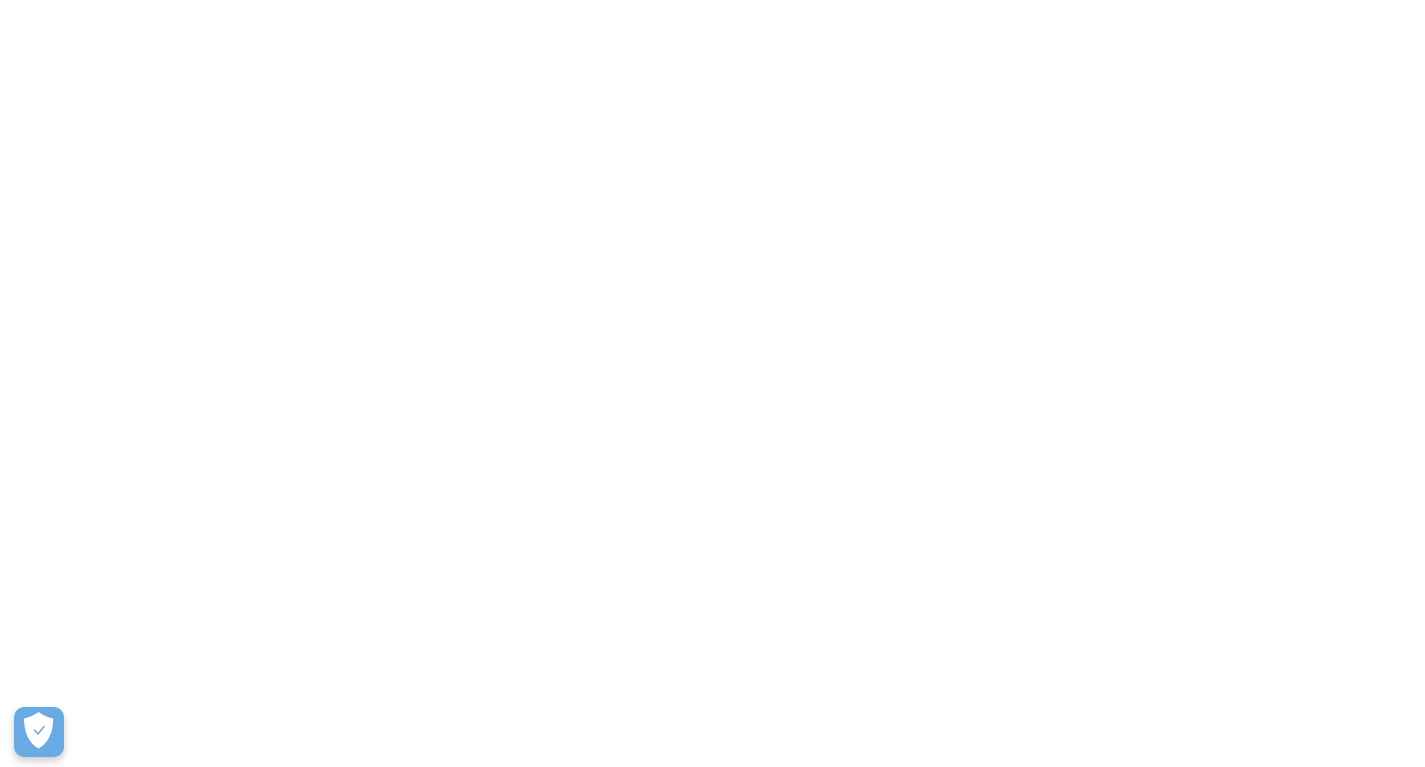 scroll, scrollTop: 0, scrollLeft: 0, axis: both 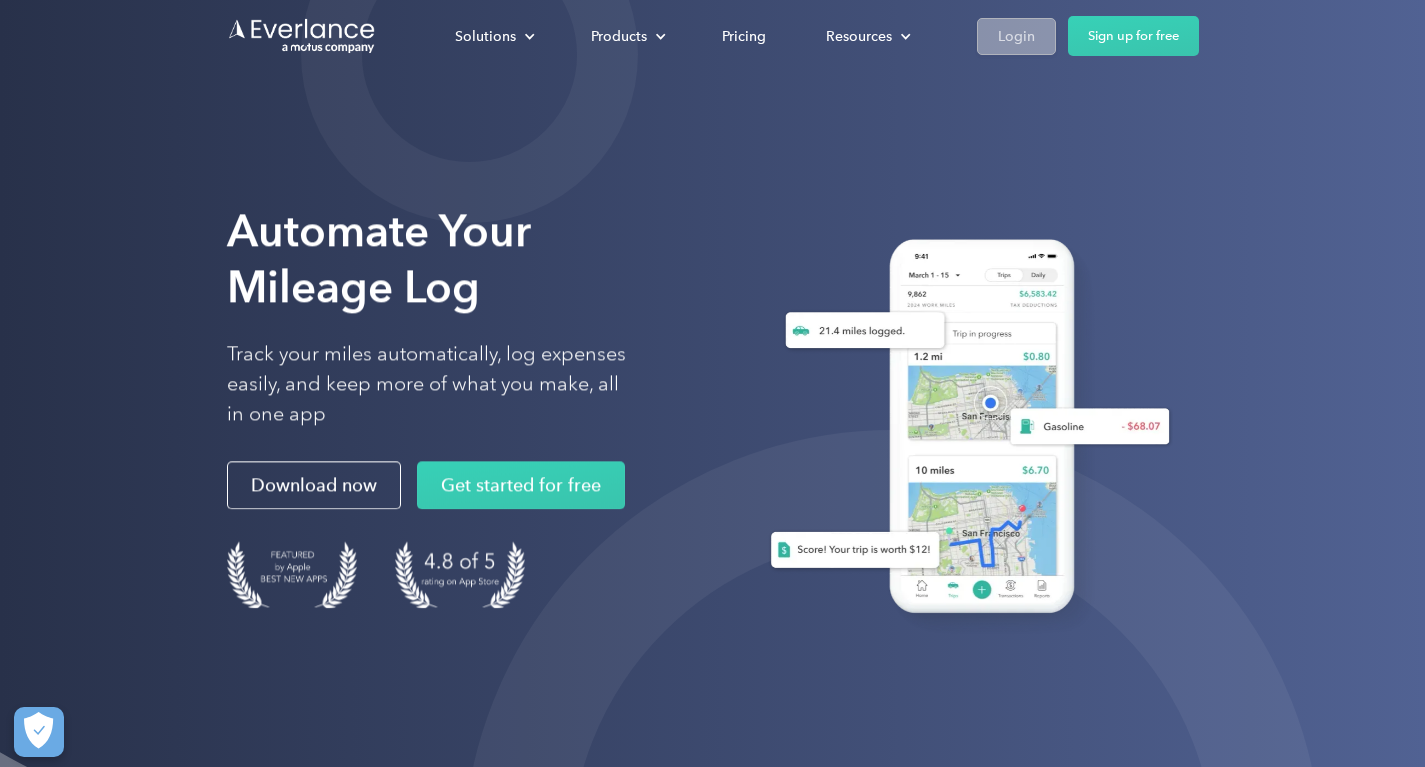 click on "Login" at bounding box center [1016, 36] 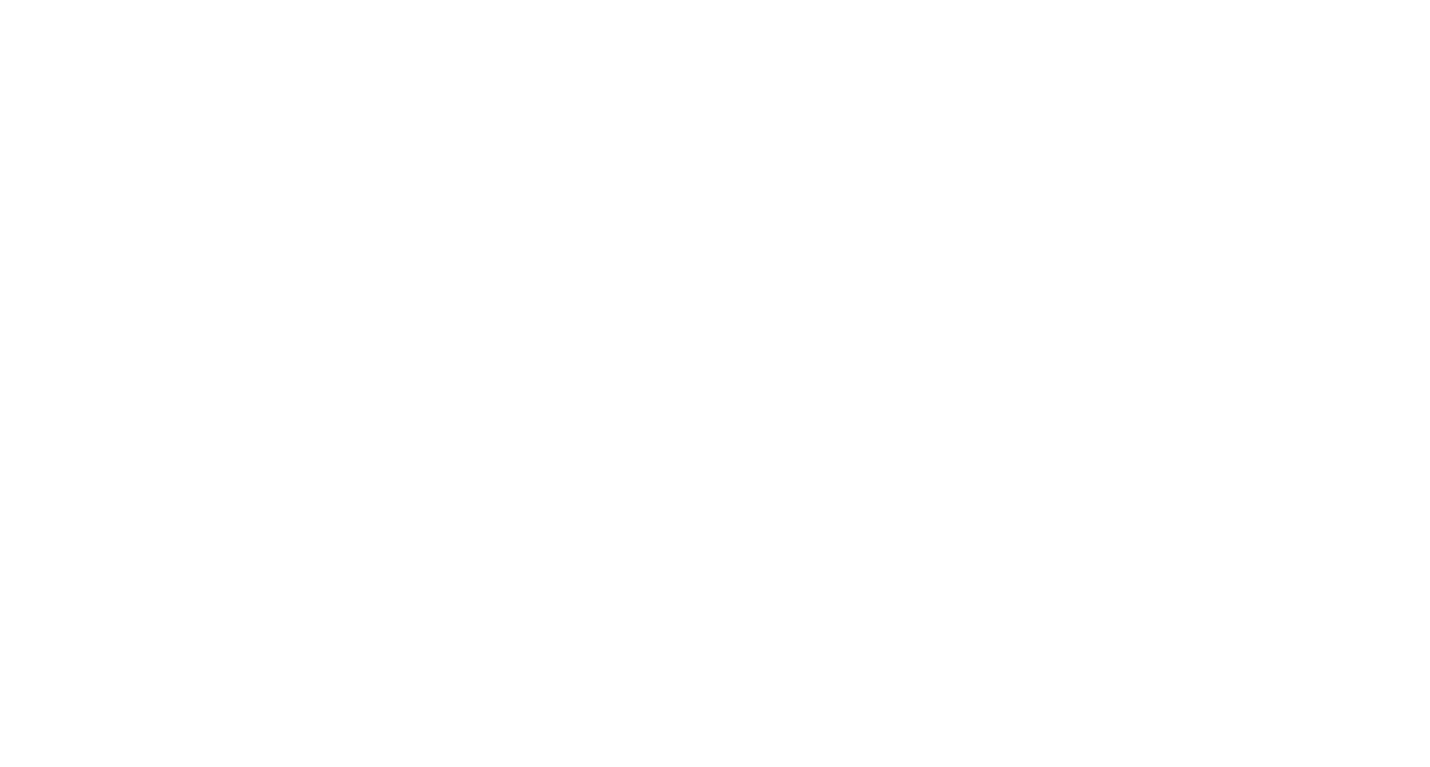 scroll, scrollTop: 0, scrollLeft: 0, axis: both 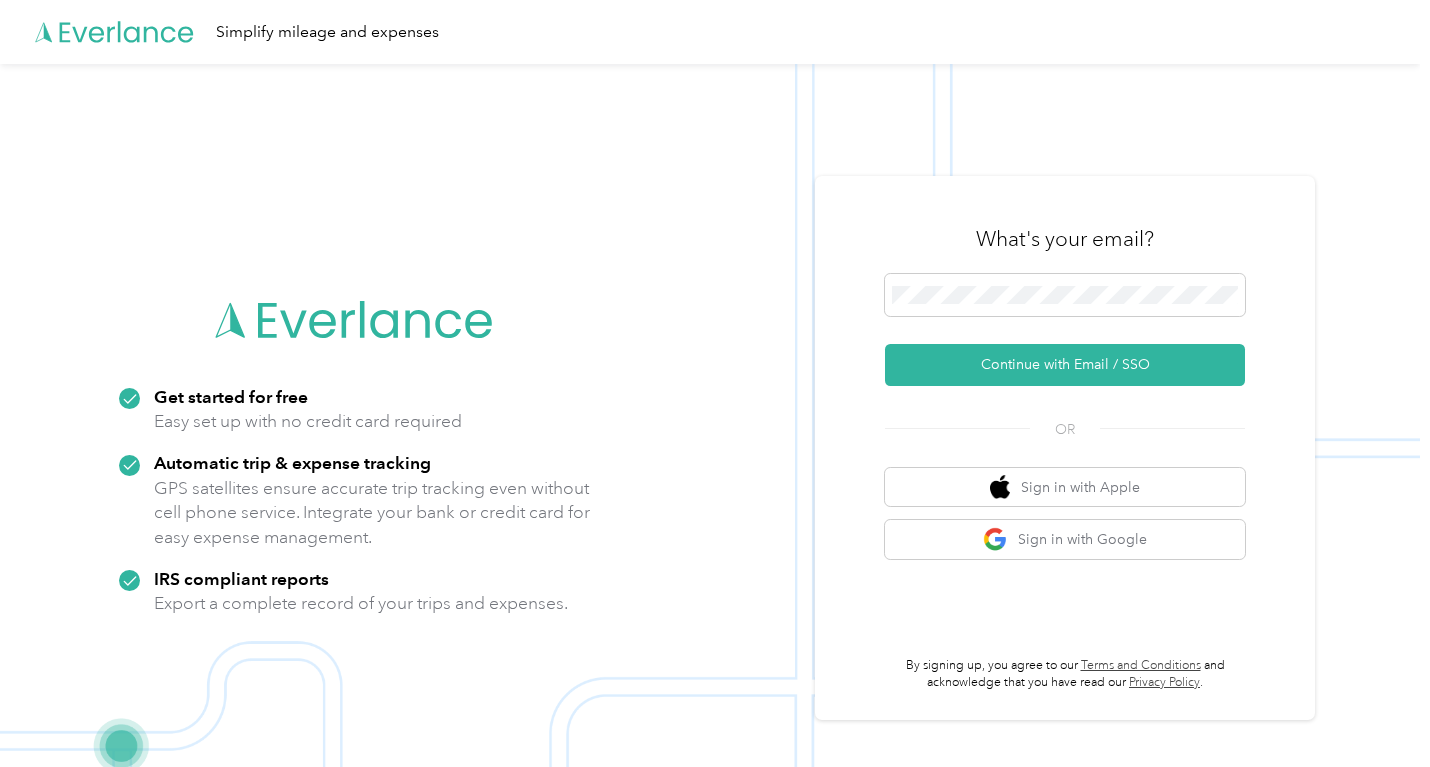 click on "What's your email?" at bounding box center (1065, 239) 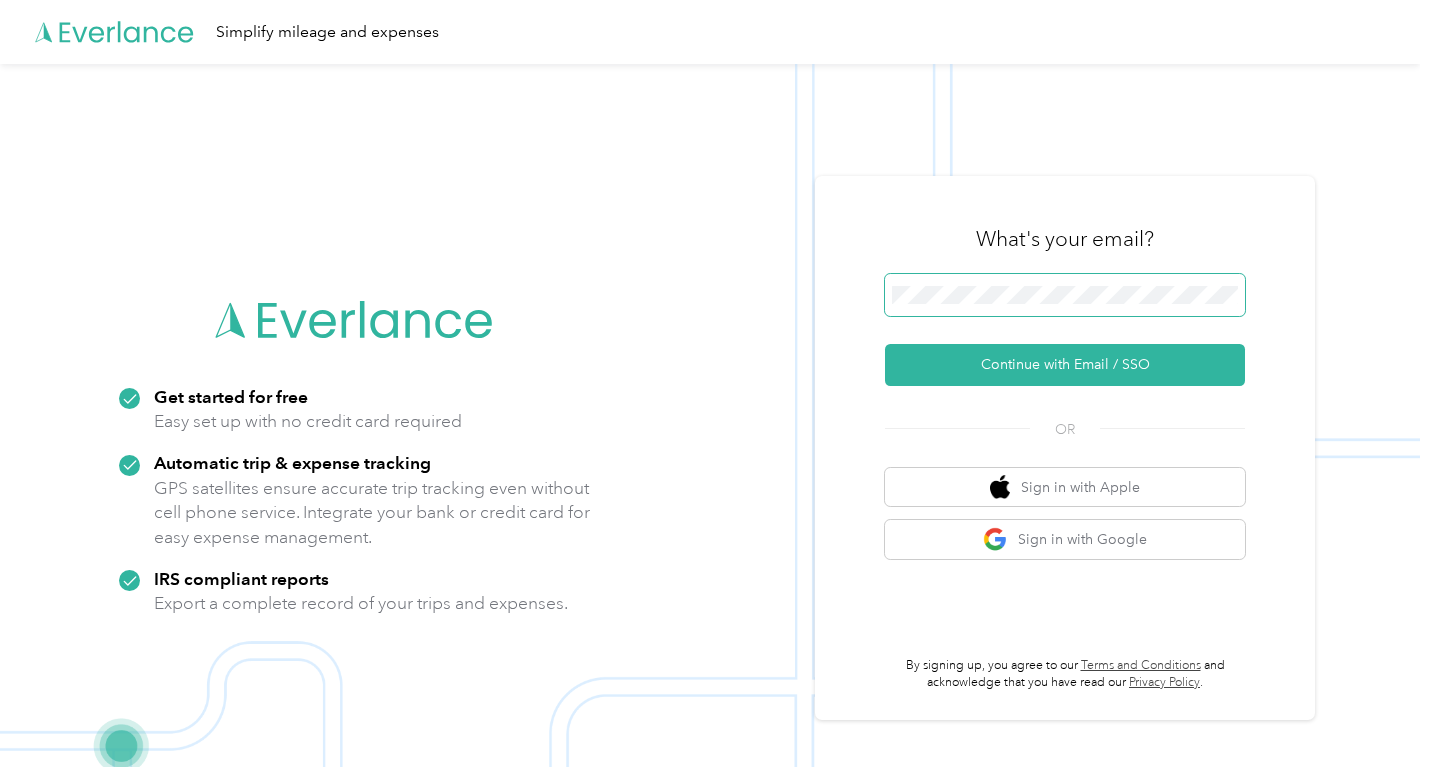 click at bounding box center [1065, 295] 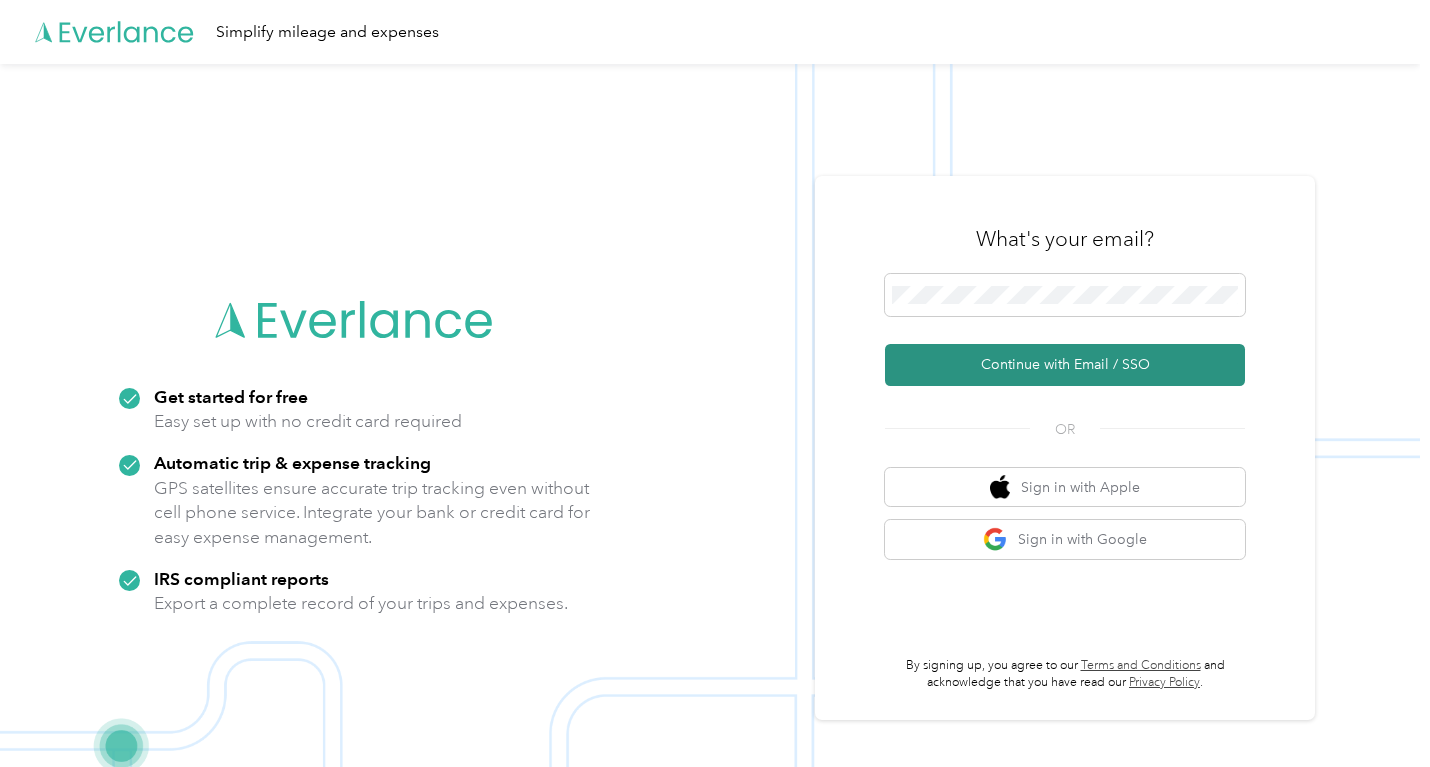 click on "Continue with Email / SSO" at bounding box center [1065, 365] 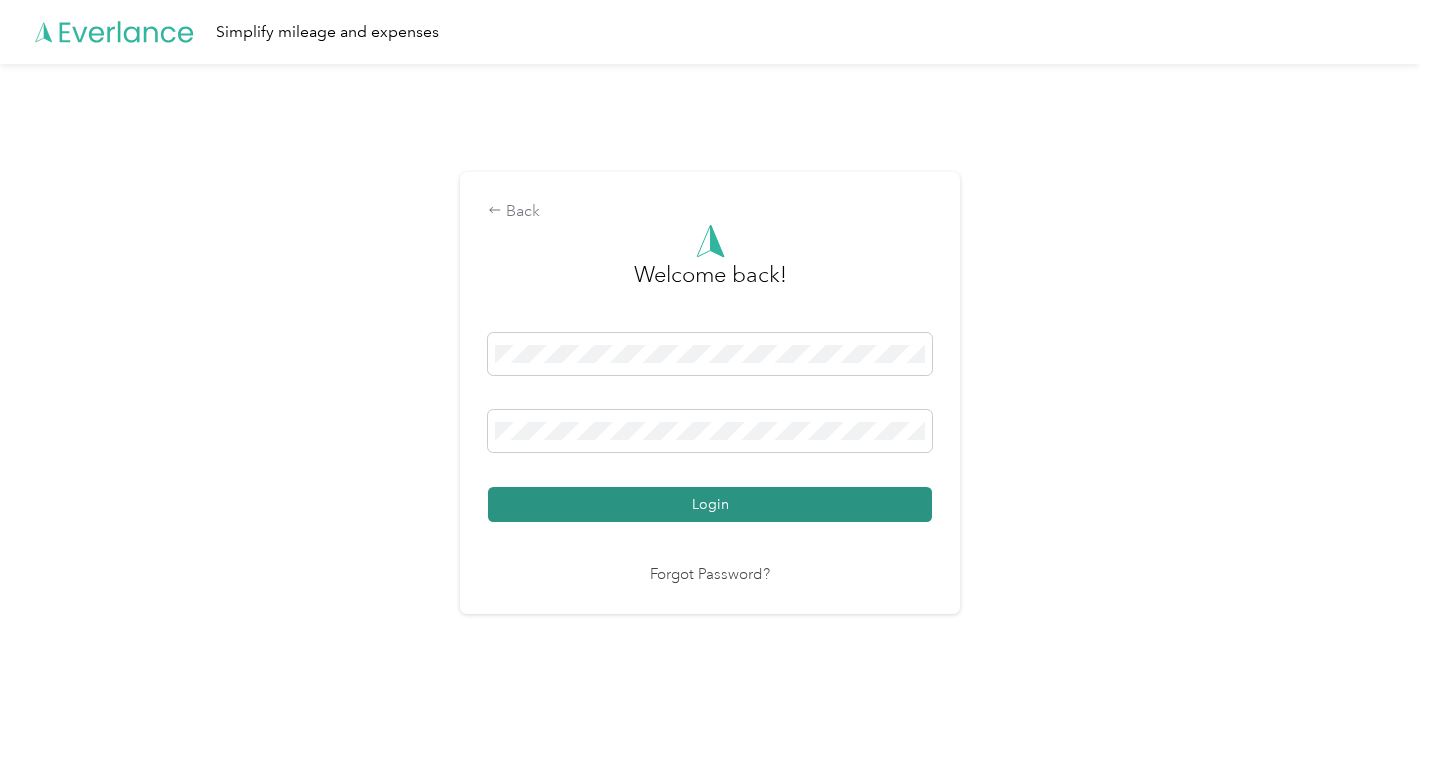 click on "Login" at bounding box center (710, 504) 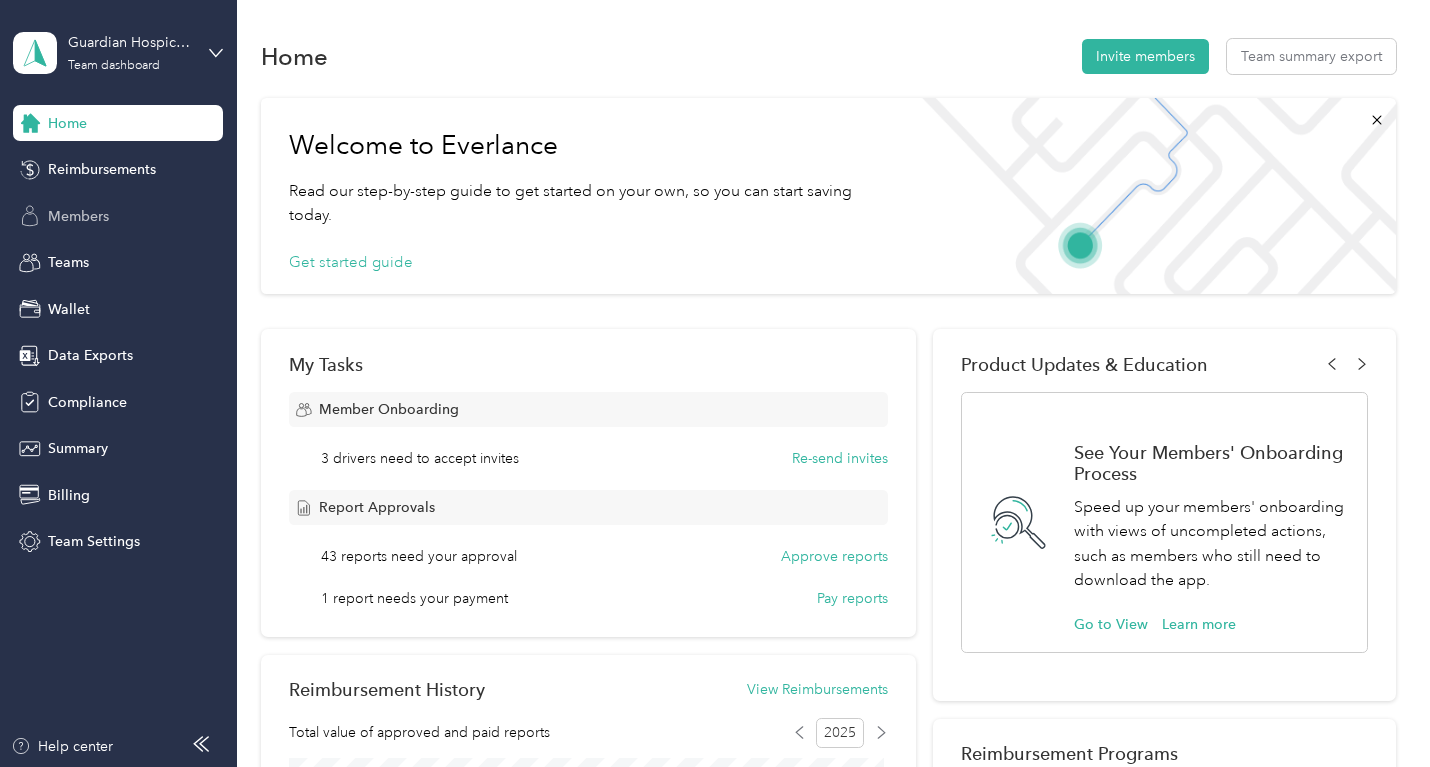 click on "Members" at bounding box center [78, 216] 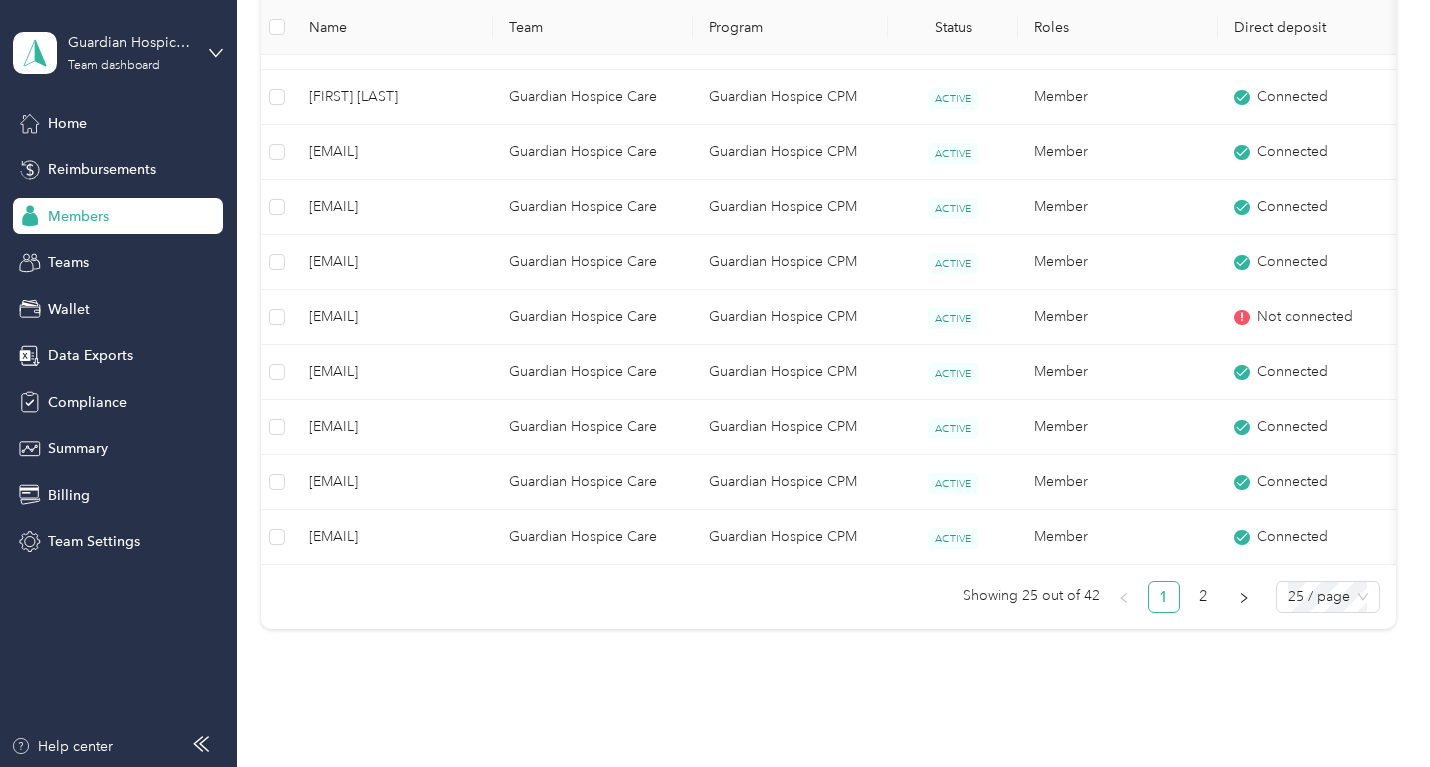 scroll, scrollTop: 1395, scrollLeft: 0, axis: vertical 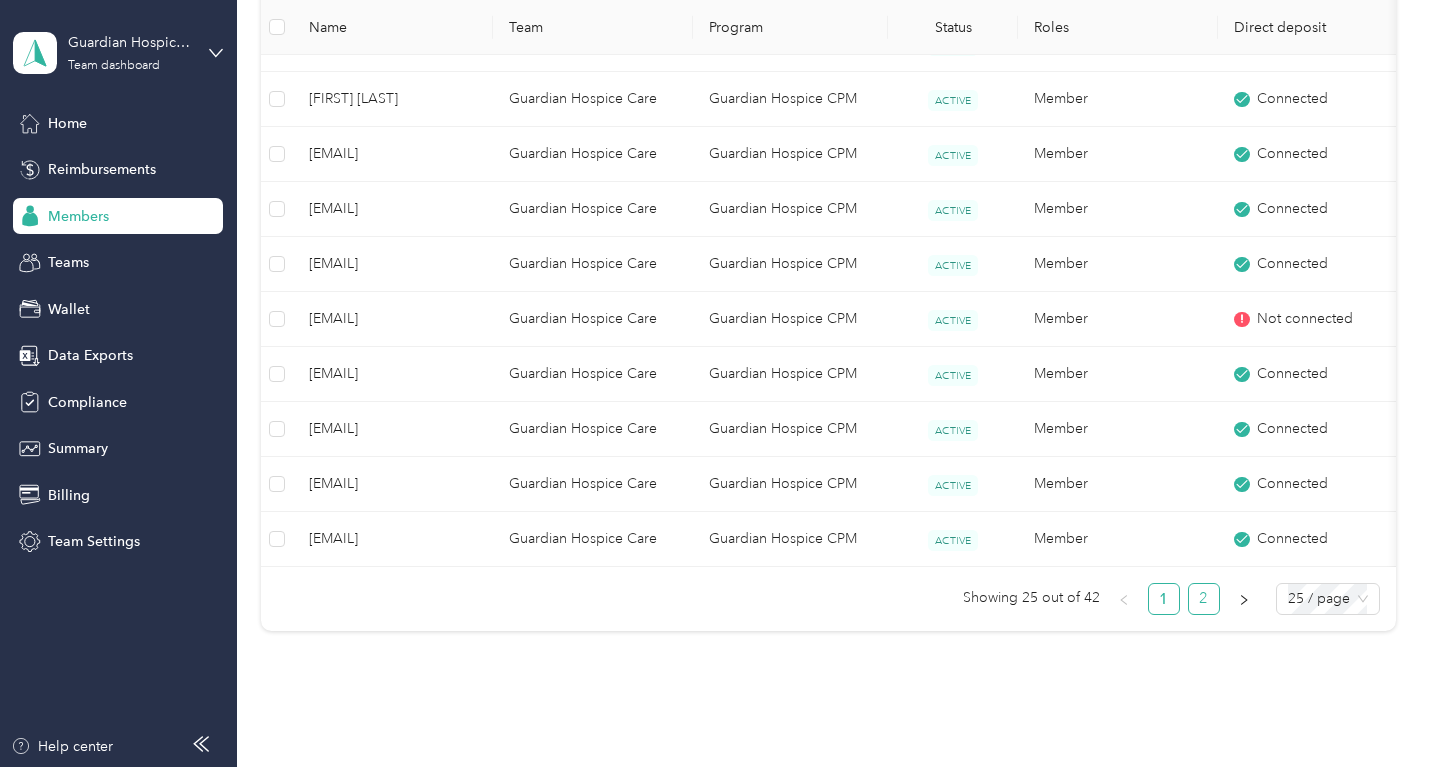 click on "2" at bounding box center (1204, 599) 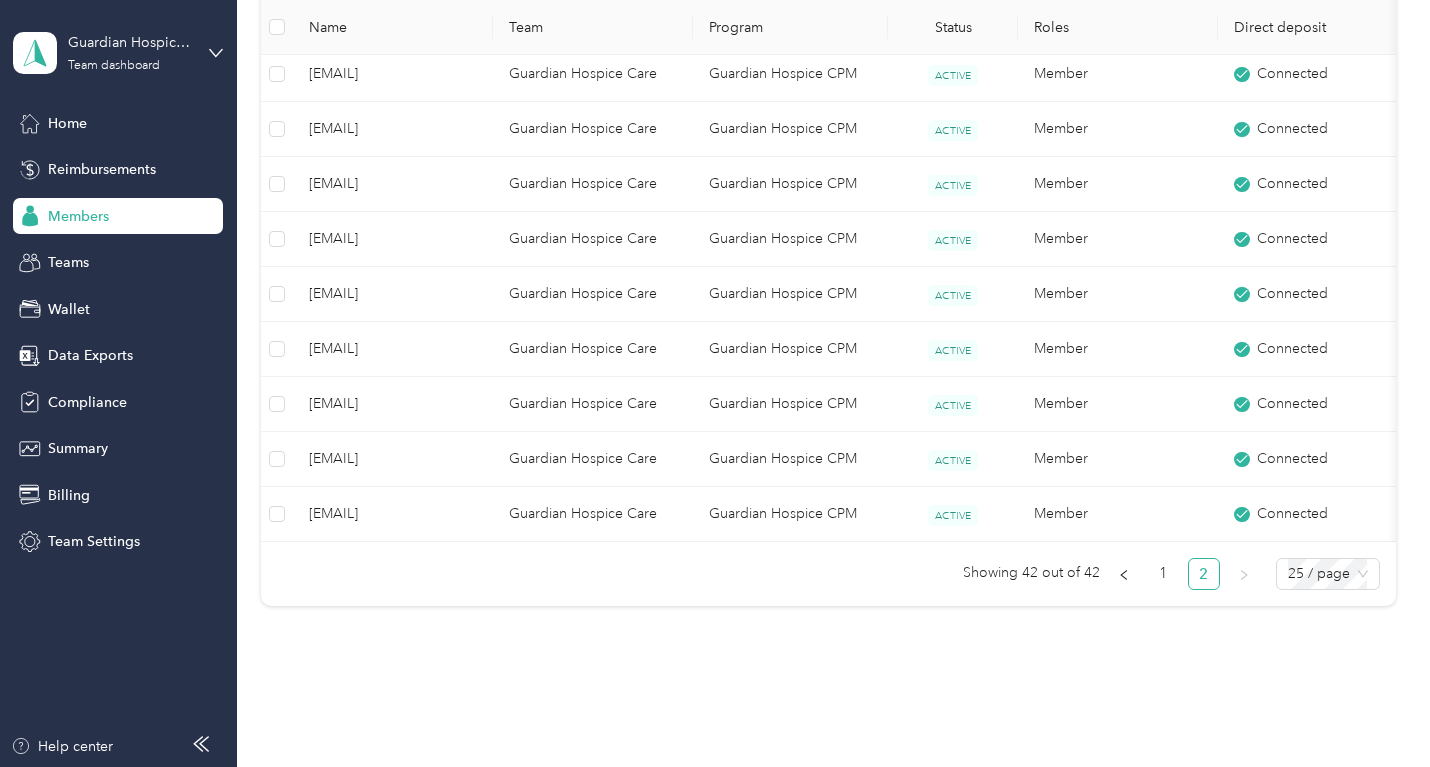 scroll, scrollTop: 979, scrollLeft: 0, axis: vertical 